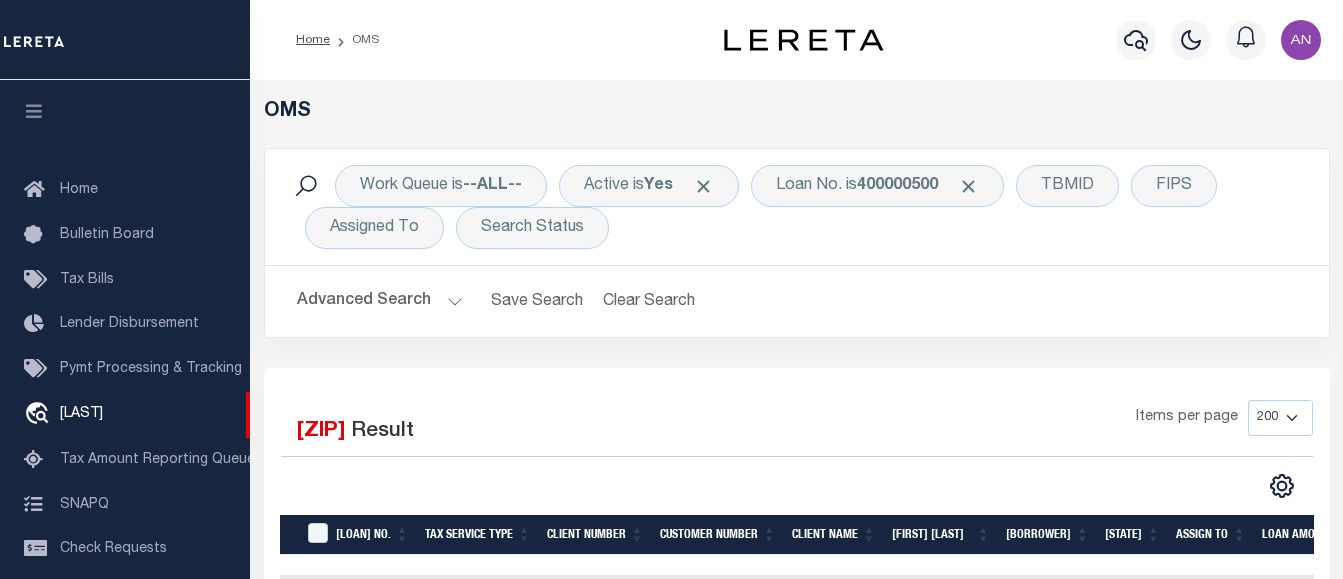 scroll, scrollTop: 213, scrollLeft: 0, axis: vertical 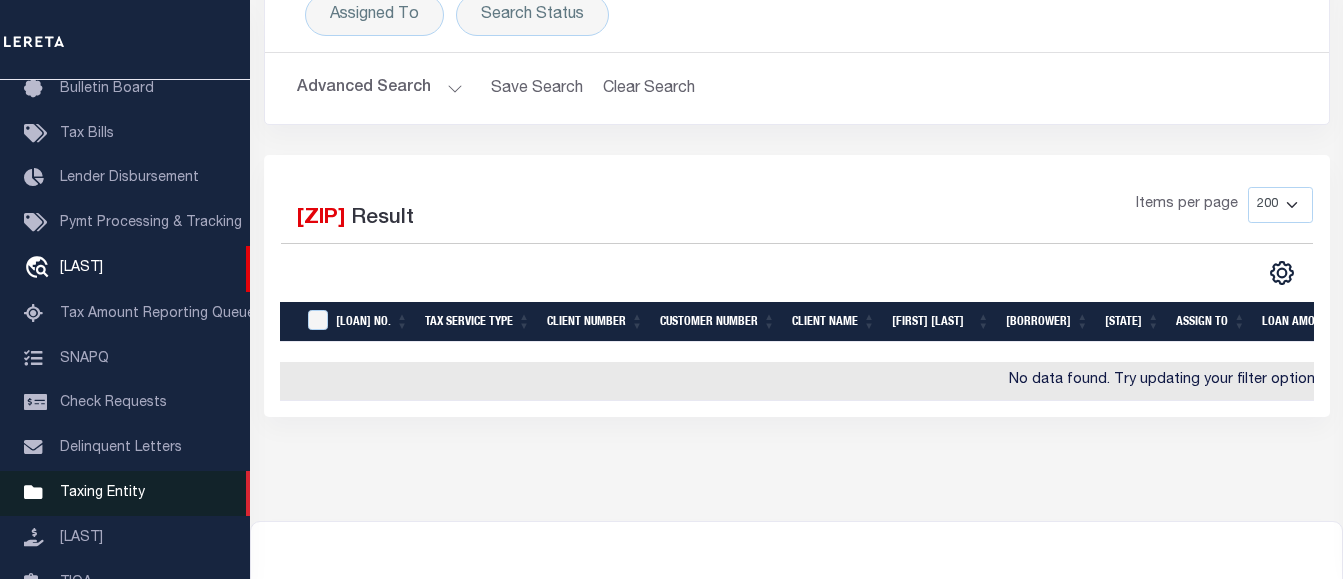 click on "Taxing Entity" at bounding box center (102, 493) 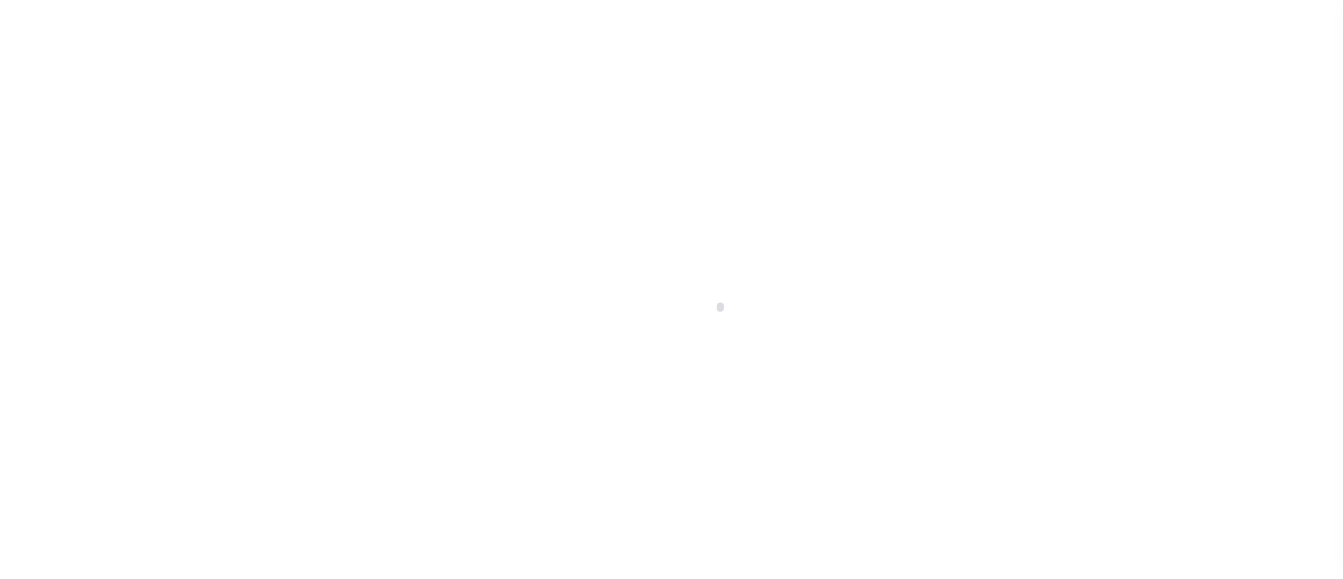scroll, scrollTop: 0, scrollLeft: 0, axis: both 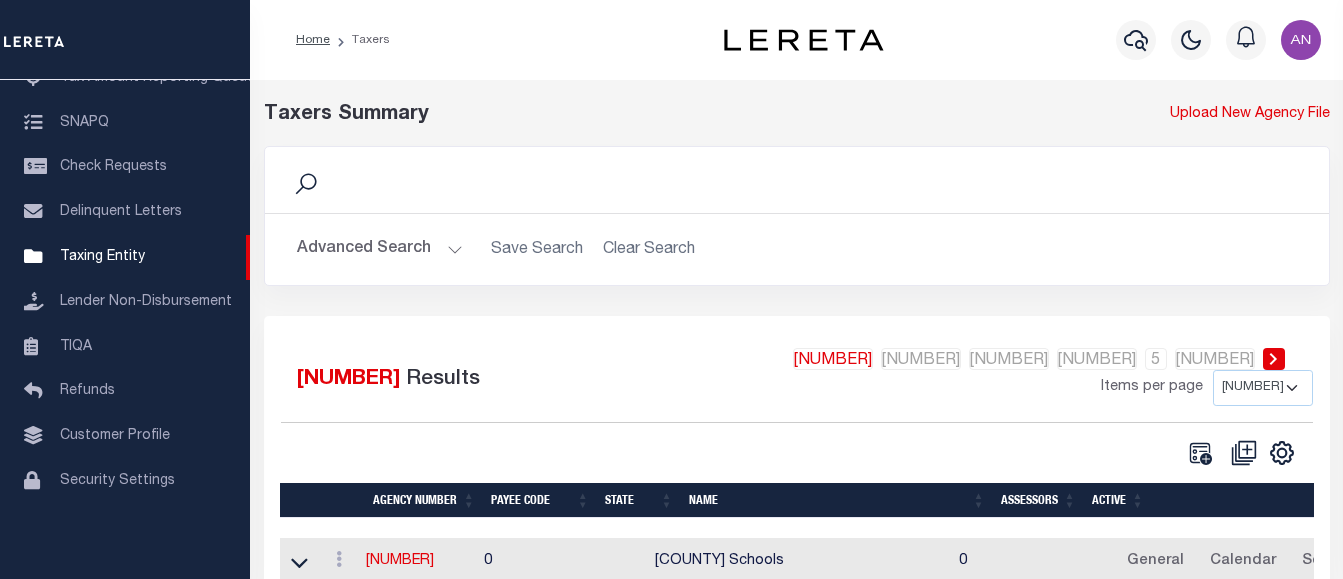 click on "Advanced Search
Save Search Clear Search" at bounding box center (797, 249) 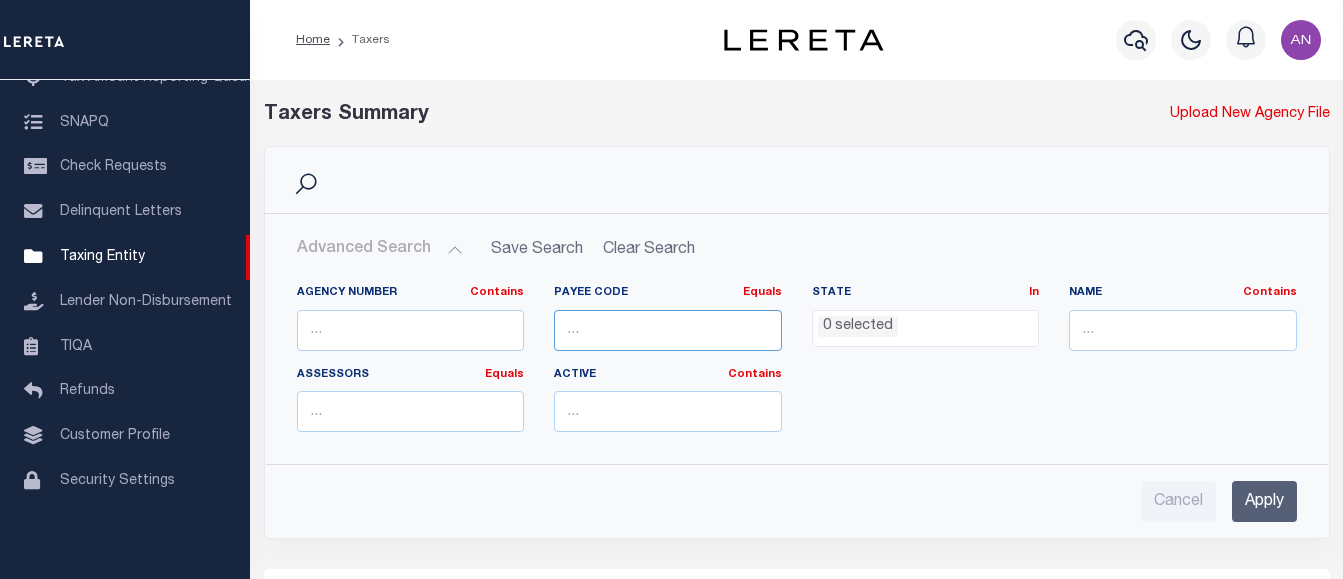 click at bounding box center [668, 330] 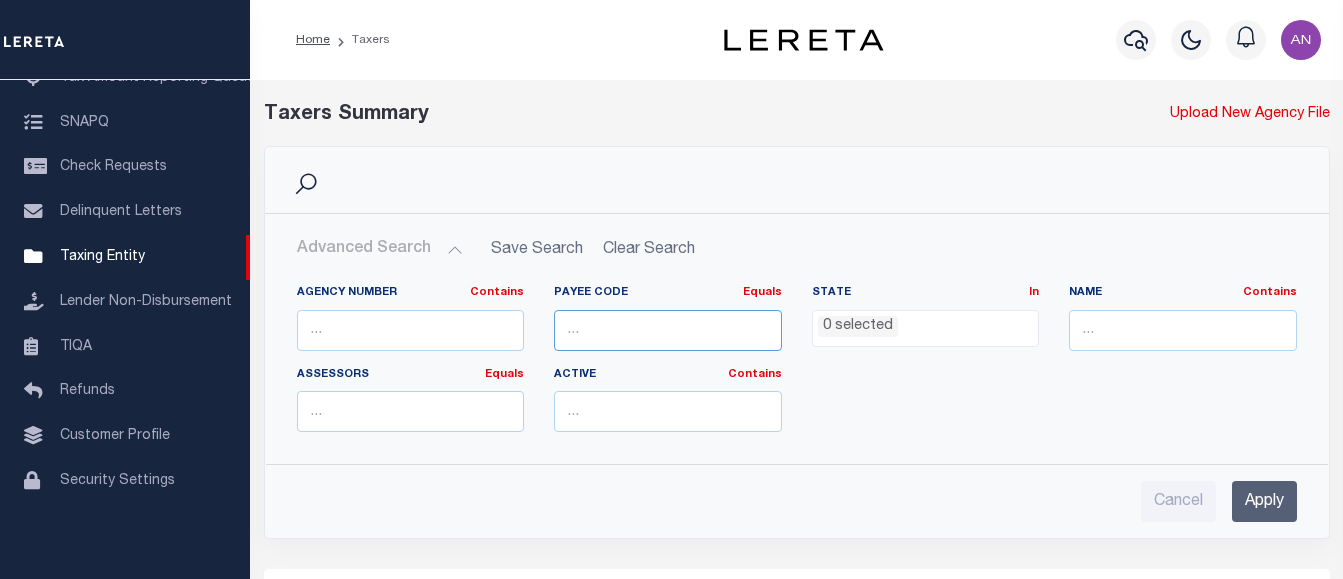 paste on "[NUMBER]" 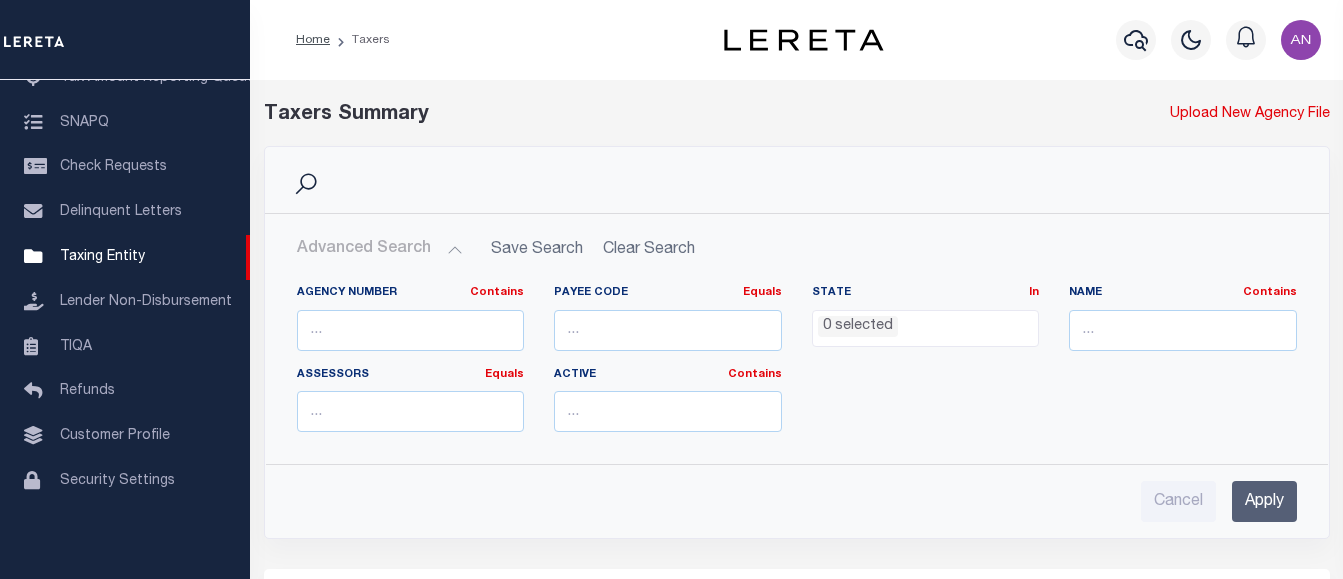 click on "Apply" at bounding box center (1264, 501) 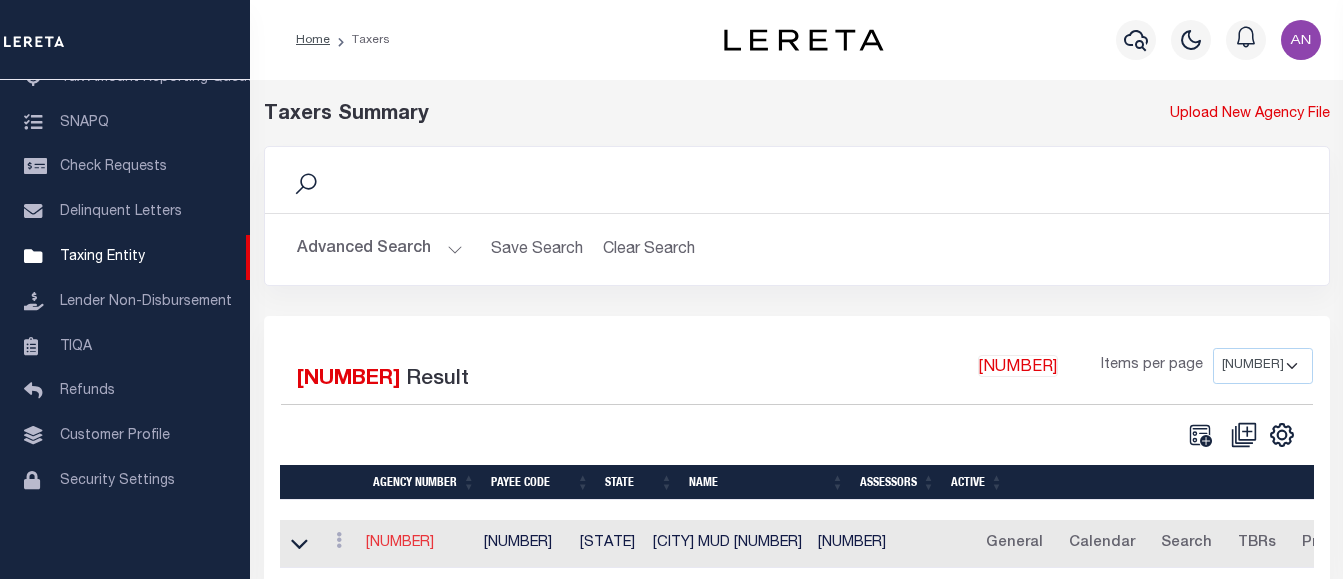 click on "[NUMBER]" at bounding box center [400, 543] 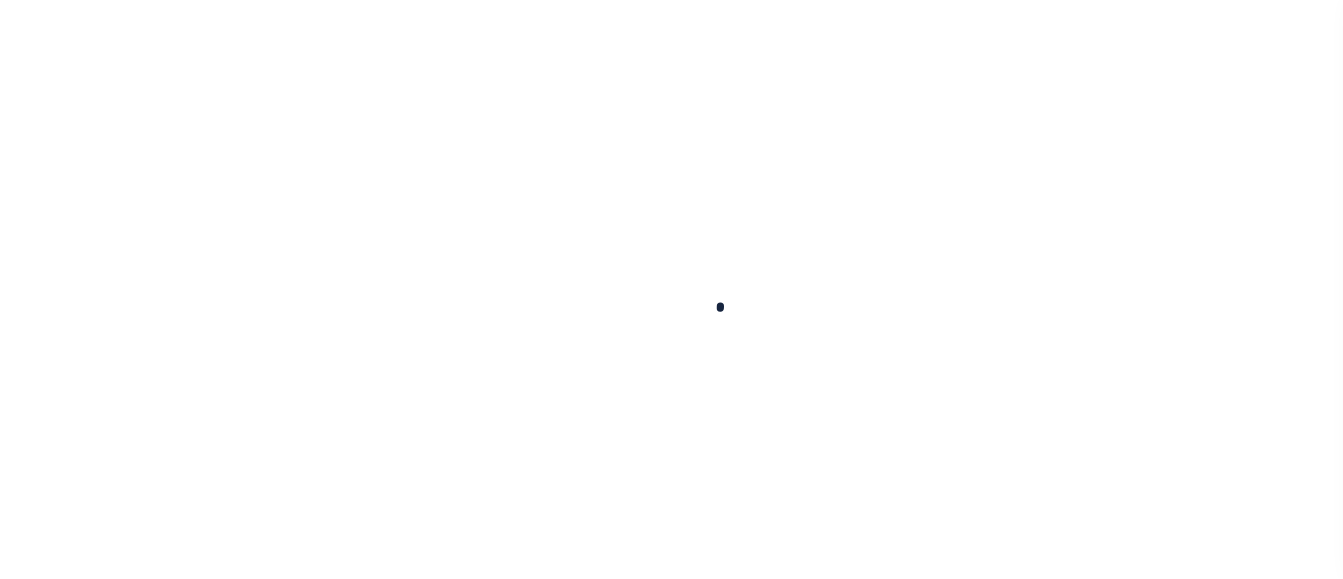 scroll, scrollTop: 0, scrollLeft: 0, axis: both 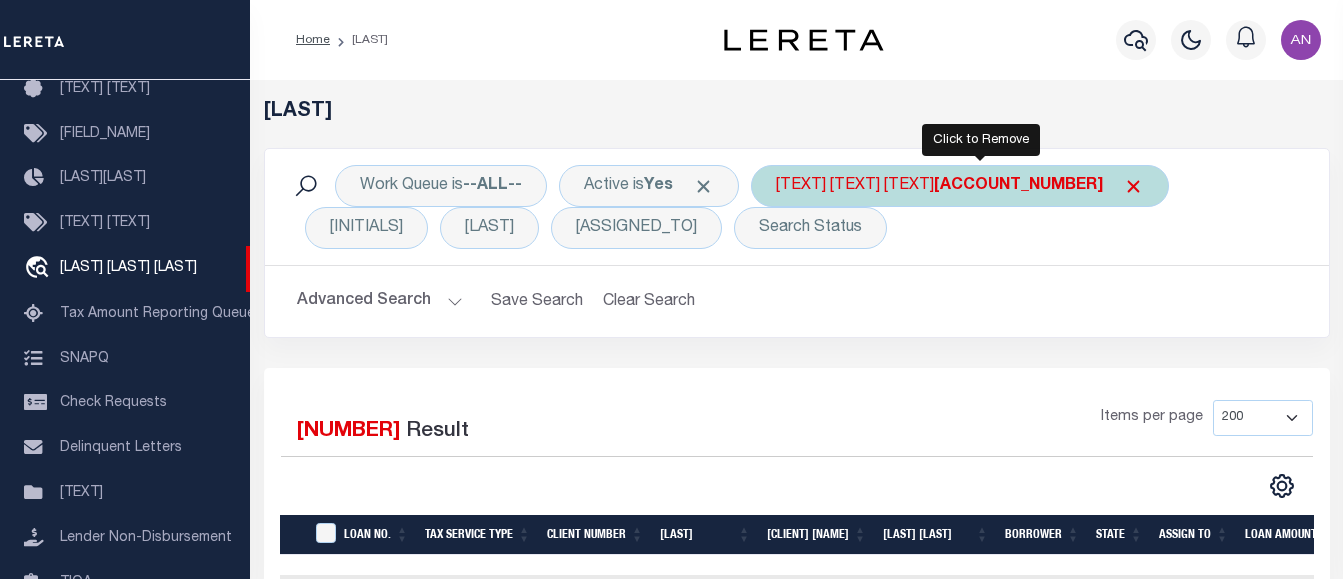 click at bounding box center [1133, 186] 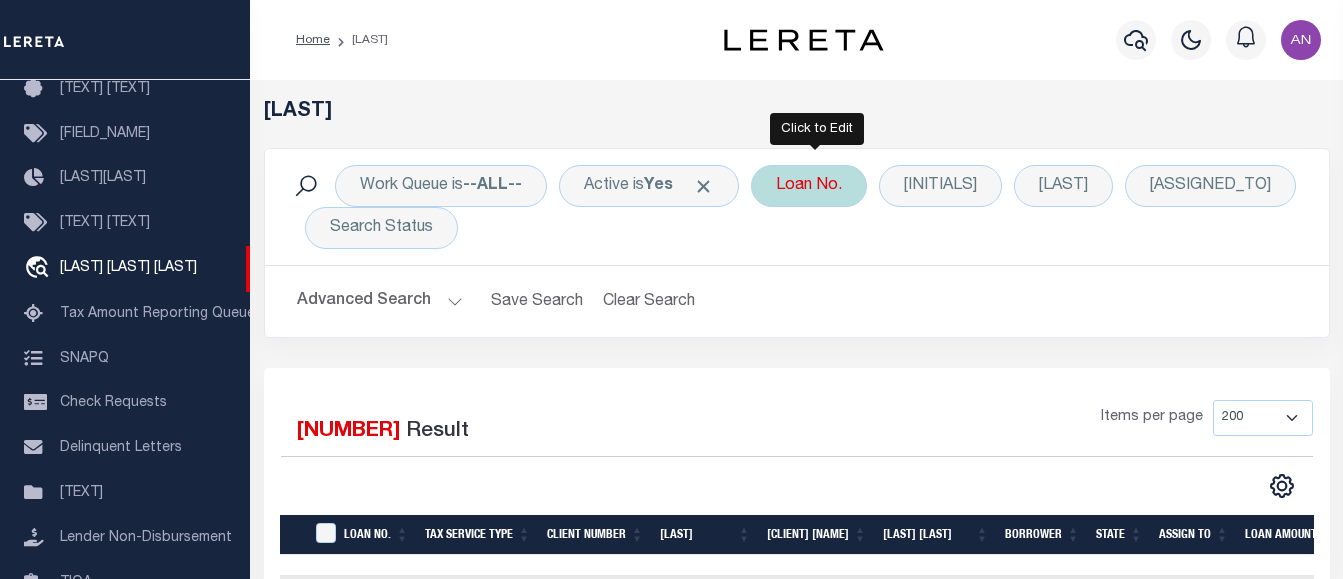 click on "Loan No." at bounding box center (809, 186) 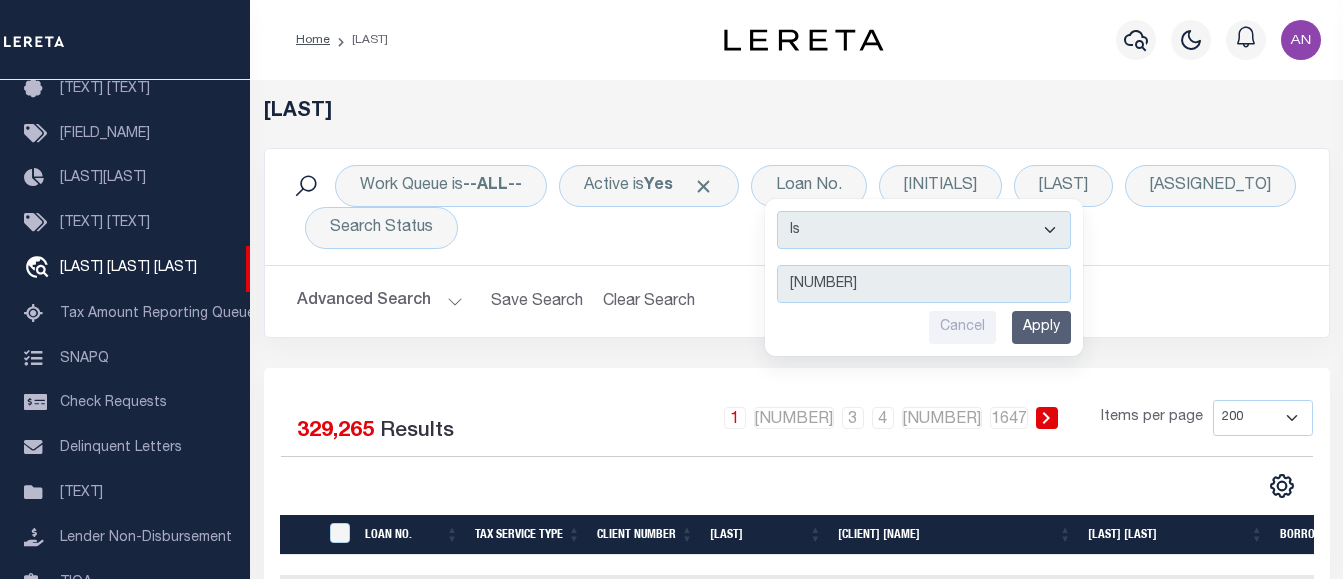 type on "[NUMBER]" 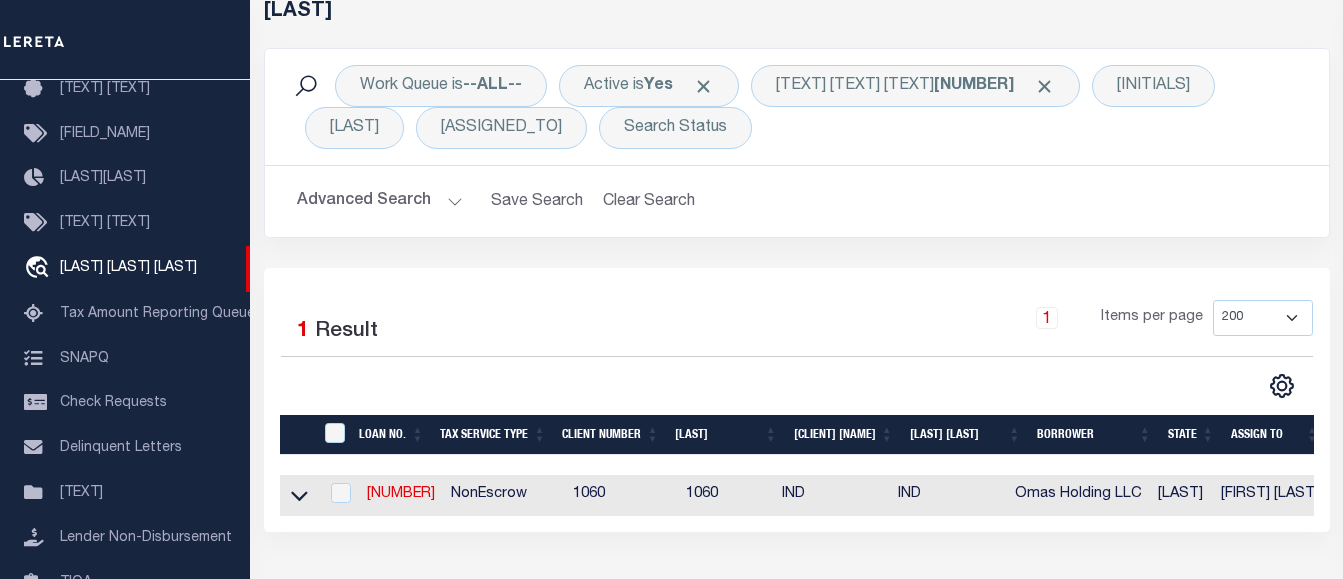 scroll, scrollTop: 200, scrollLeft: 0, axis: vertical 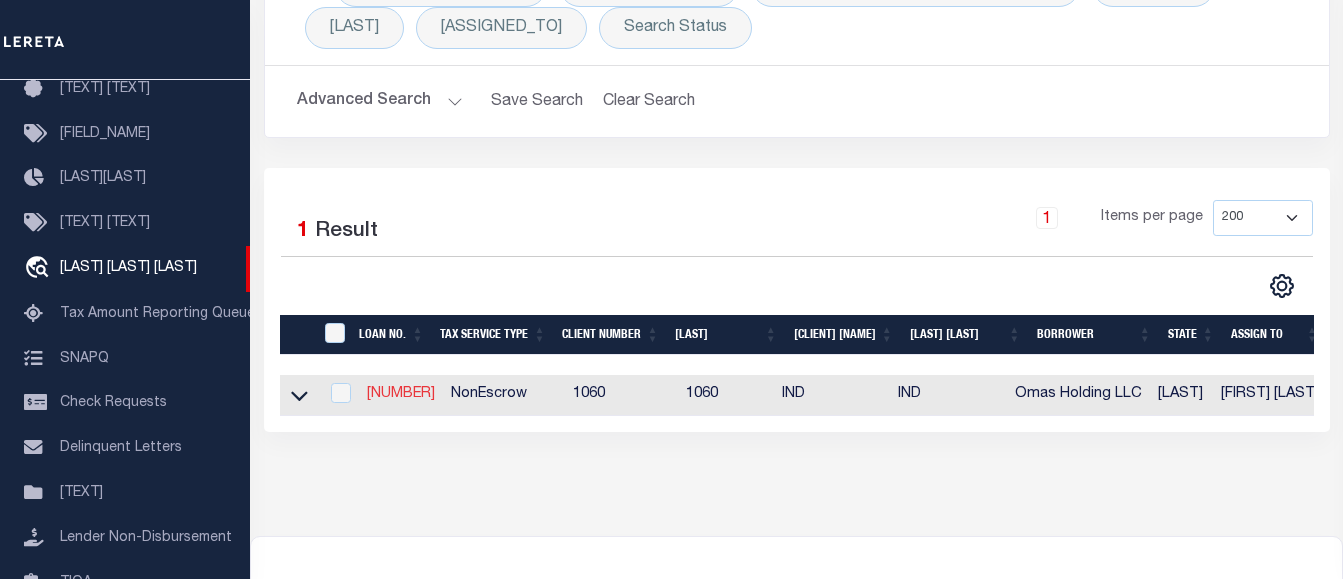 click on "[NUMBER]" at bounding box center (401, 394) 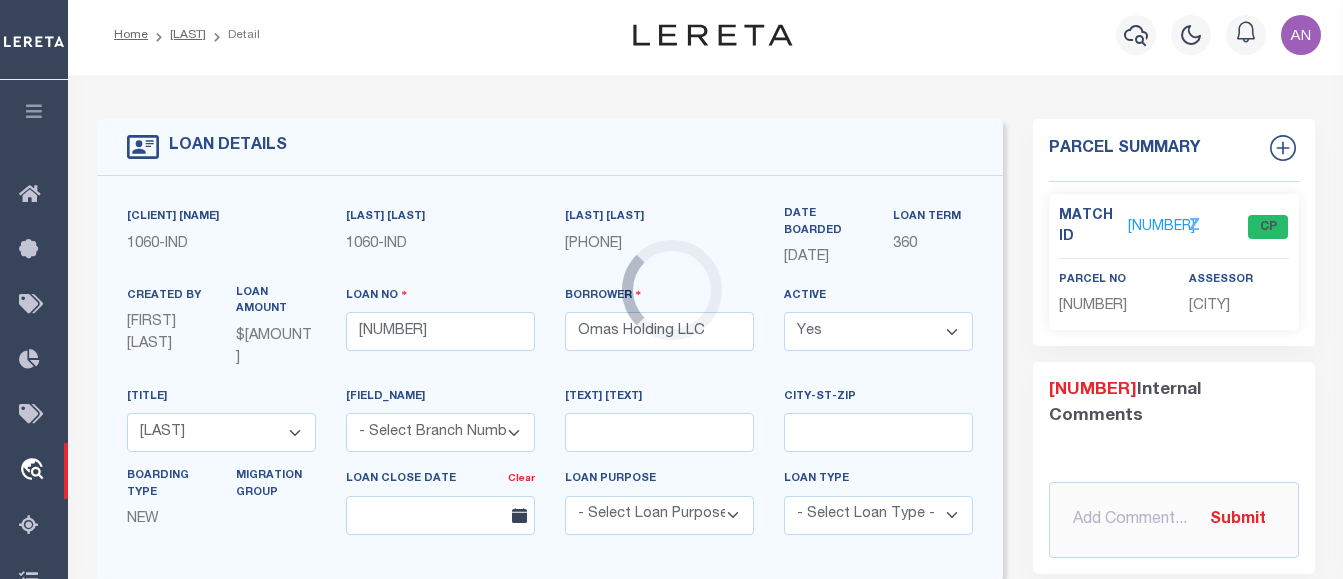 scroll, scrollTop: 0, scrollLeft: 0, axis: both 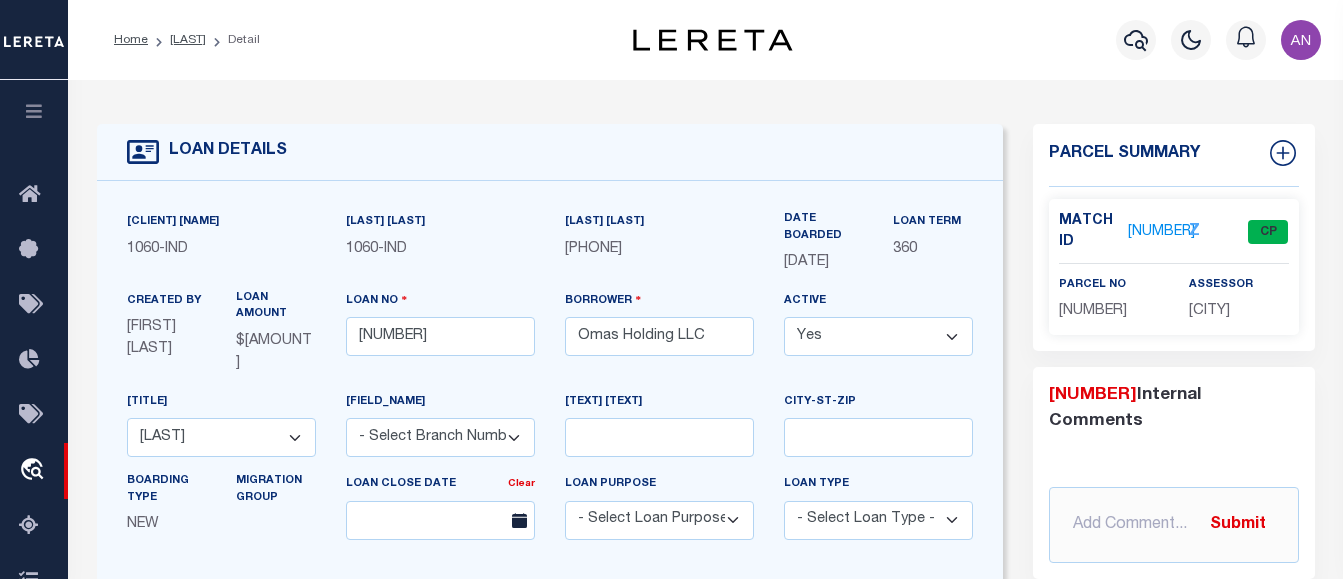 click on "[NUMBER]" at bounding box center (1161, 232) 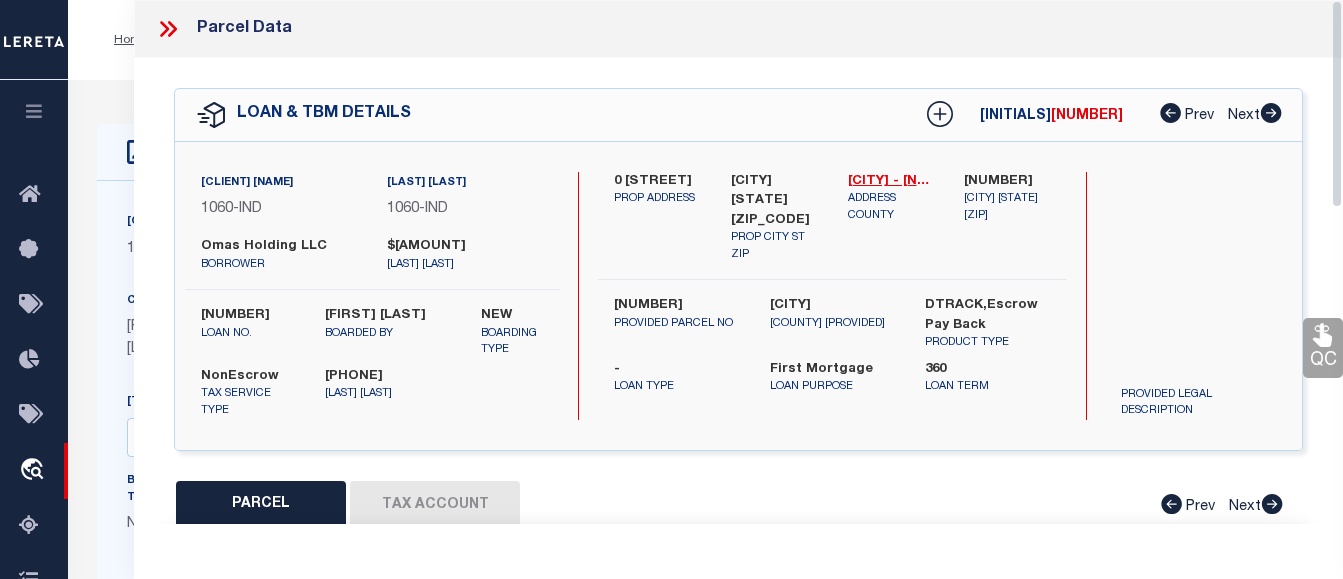 scroll, scrollTop: 300, scrollLeft: 0, axis: vertical 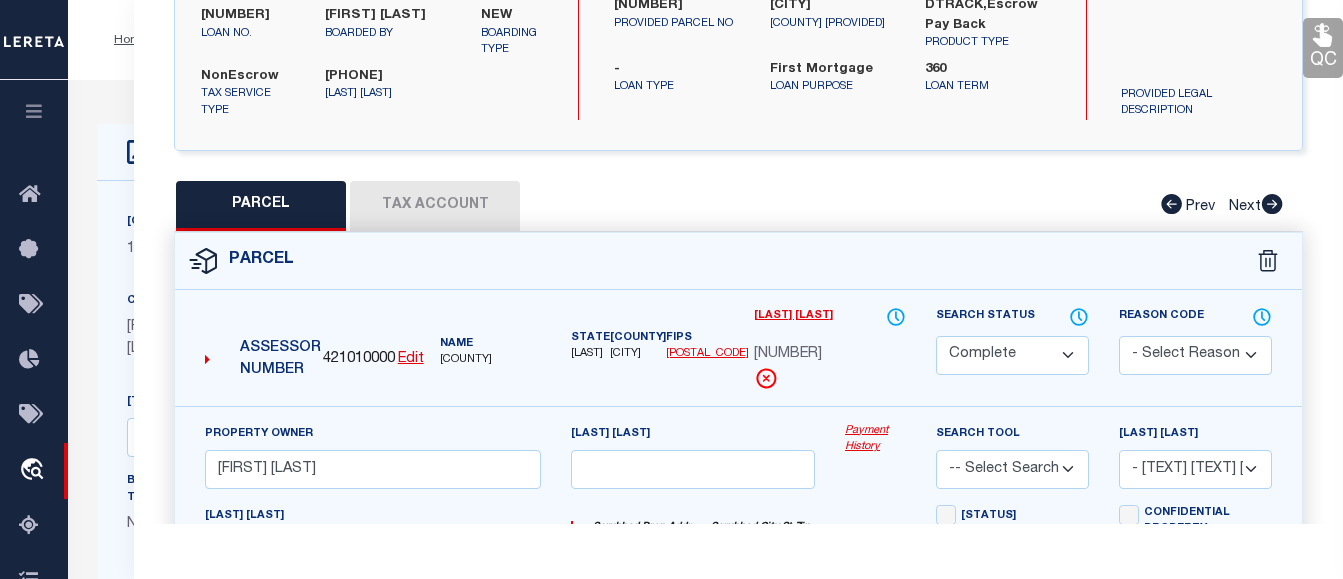 click on "Tax Account" at bounding box center [435, 206] 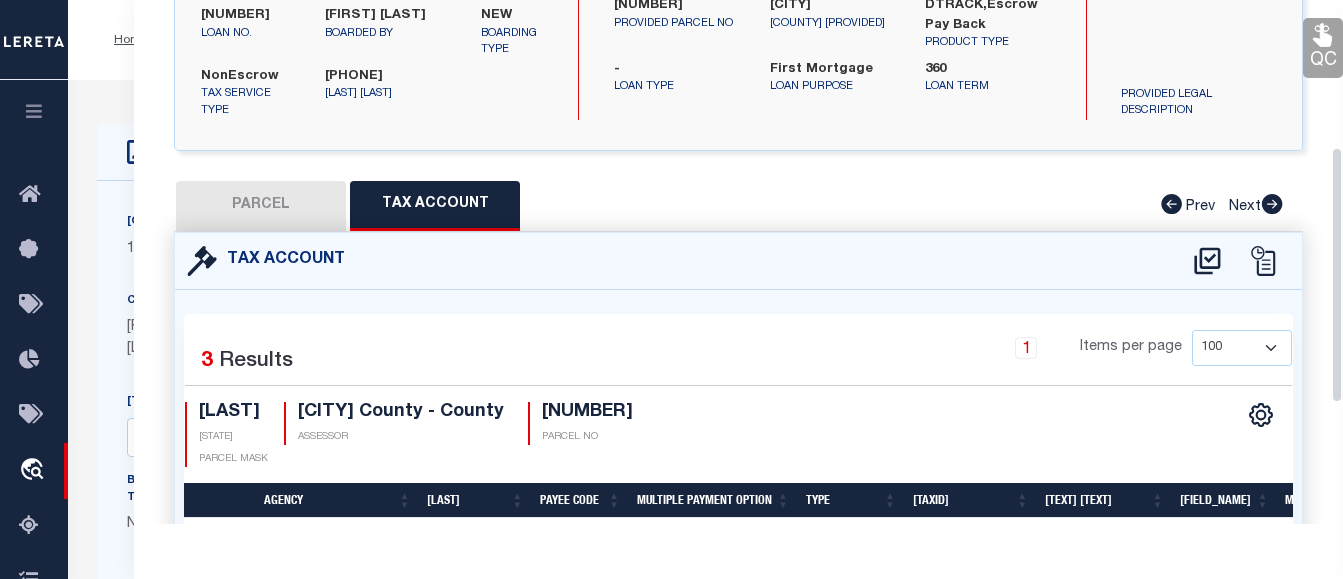 scroll, scrollTop: 545, scrollLeft: 0, axis: vertical 